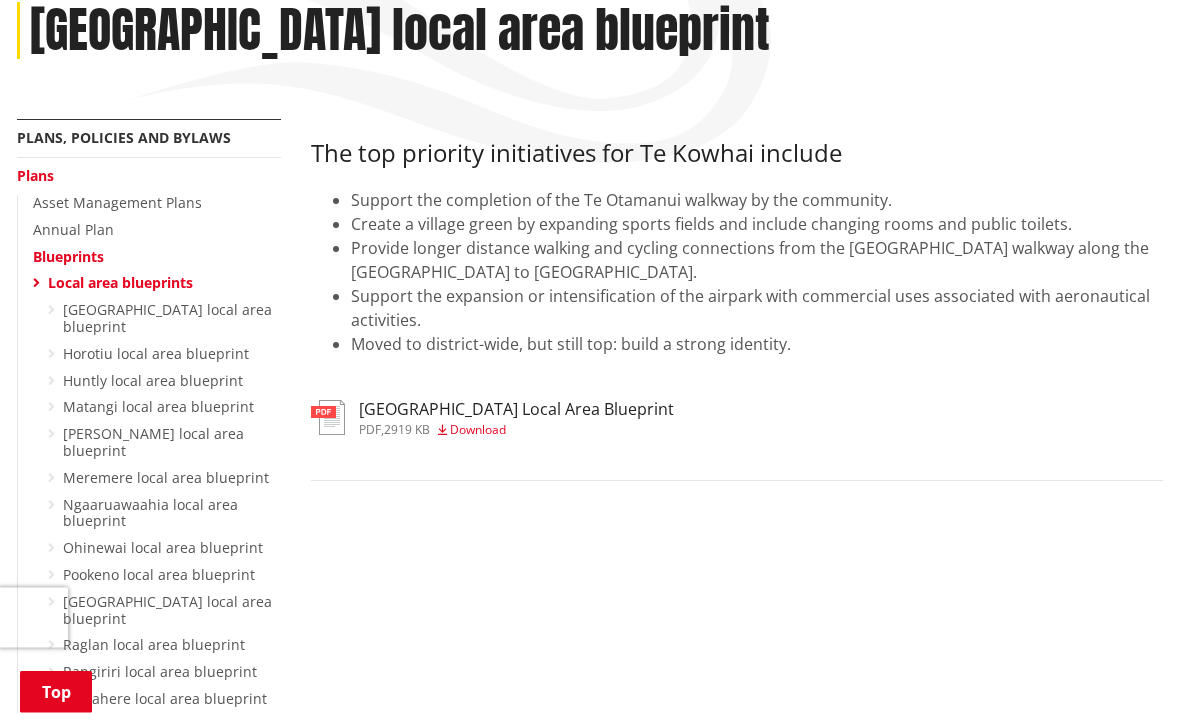 scroll, scrollTop: 285, scrollLeft: 0, axis: vertical 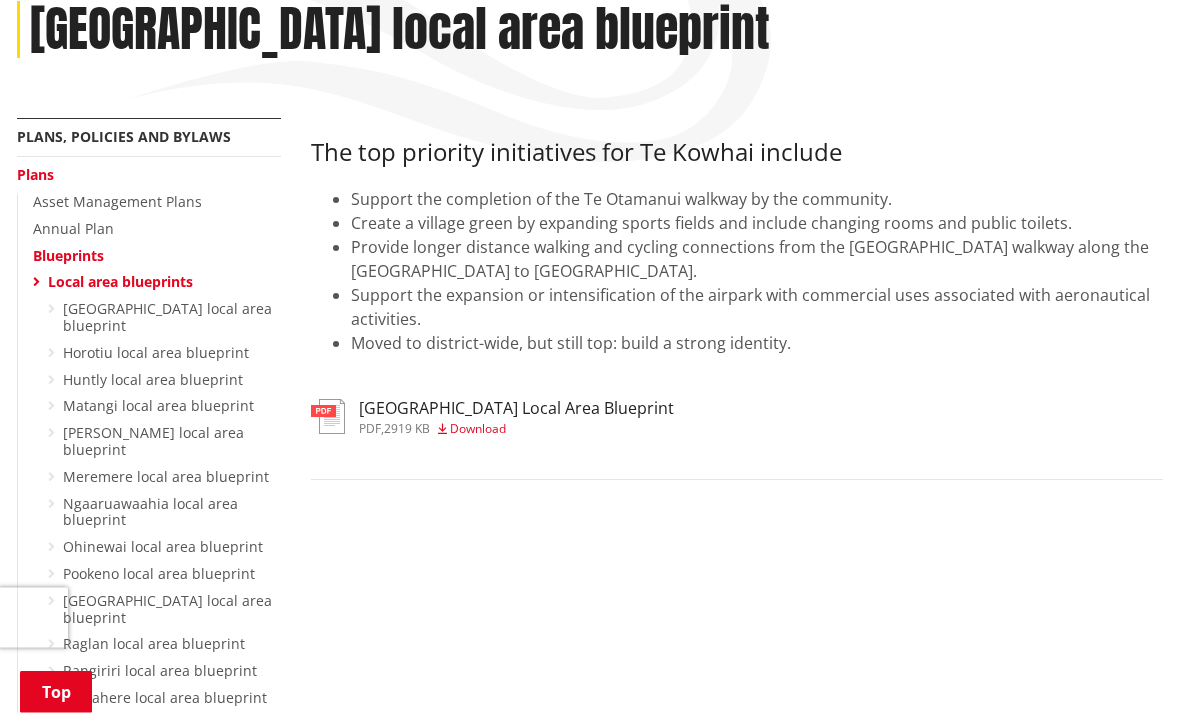 click at bounding box center [328, 417] 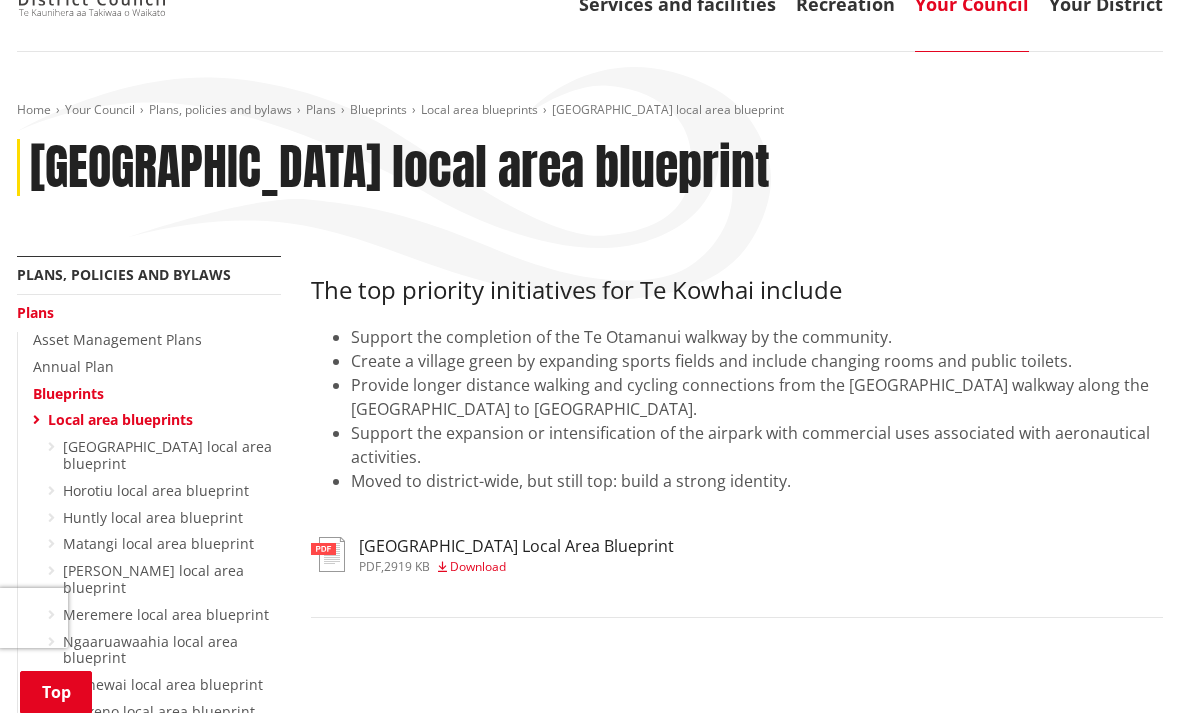 scroll, scrollTop: 0, scrollLeft: 0, axis: both 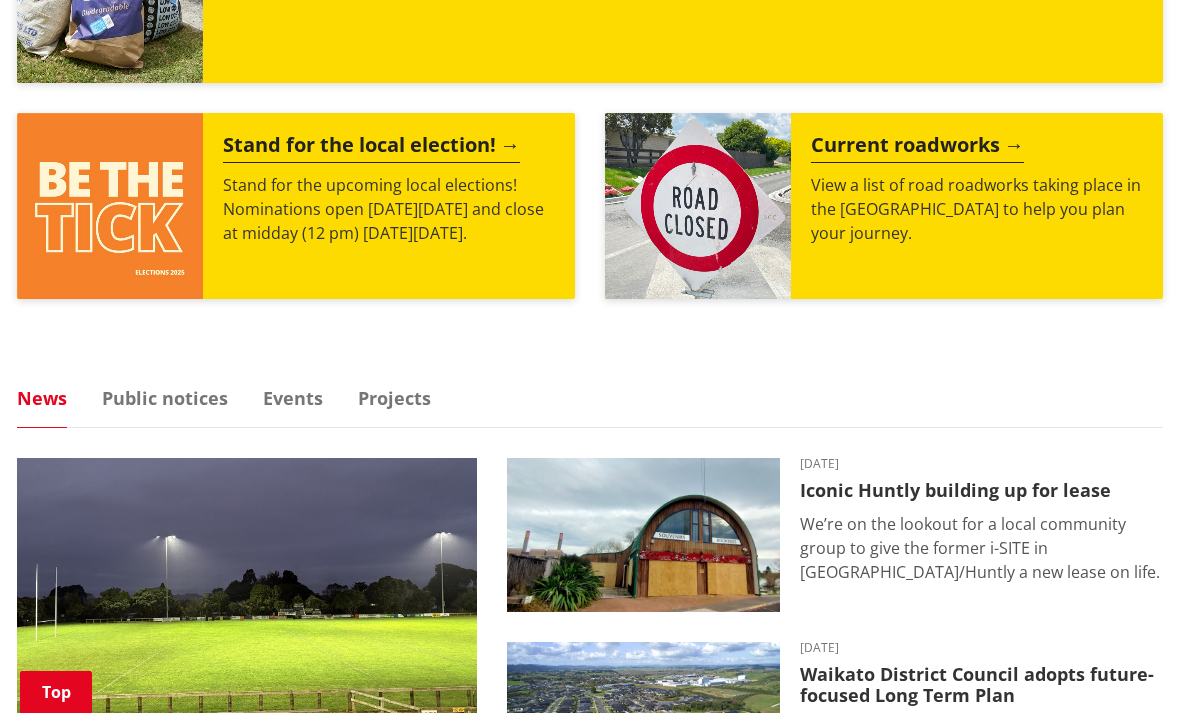click on "Current roadworks" at bounding box center [917, 148] 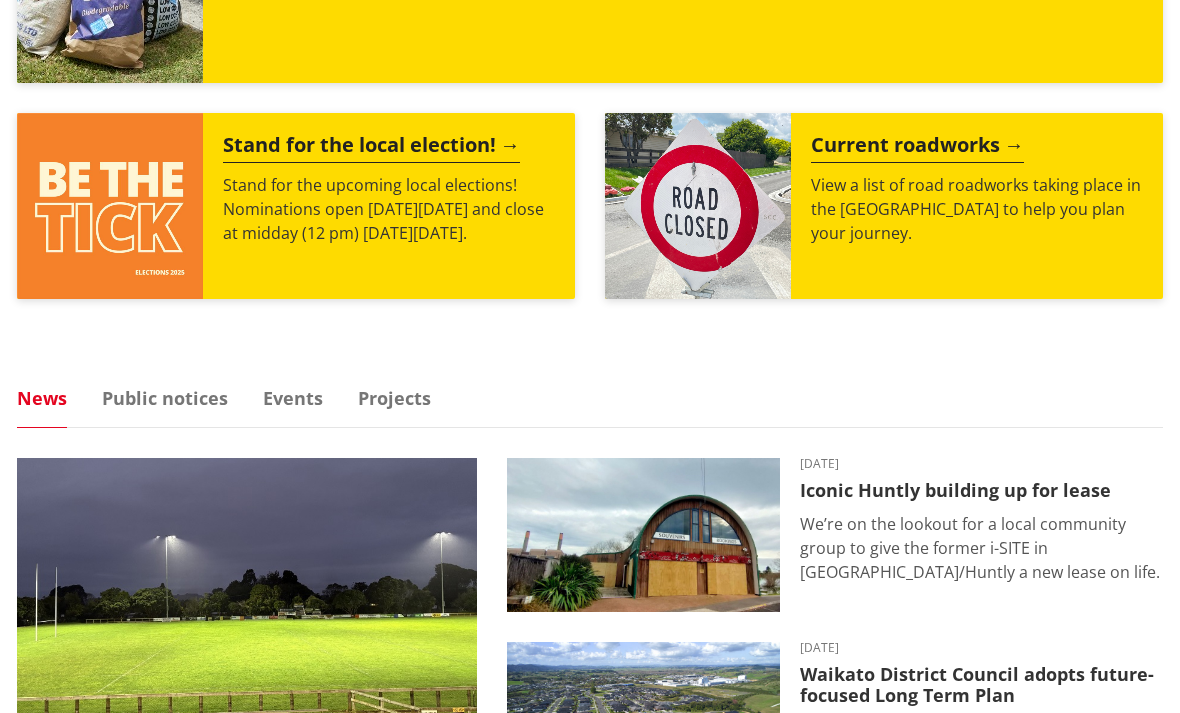 scroll, scrollTop: 1002, scrollLeft: 0, axis: vertical 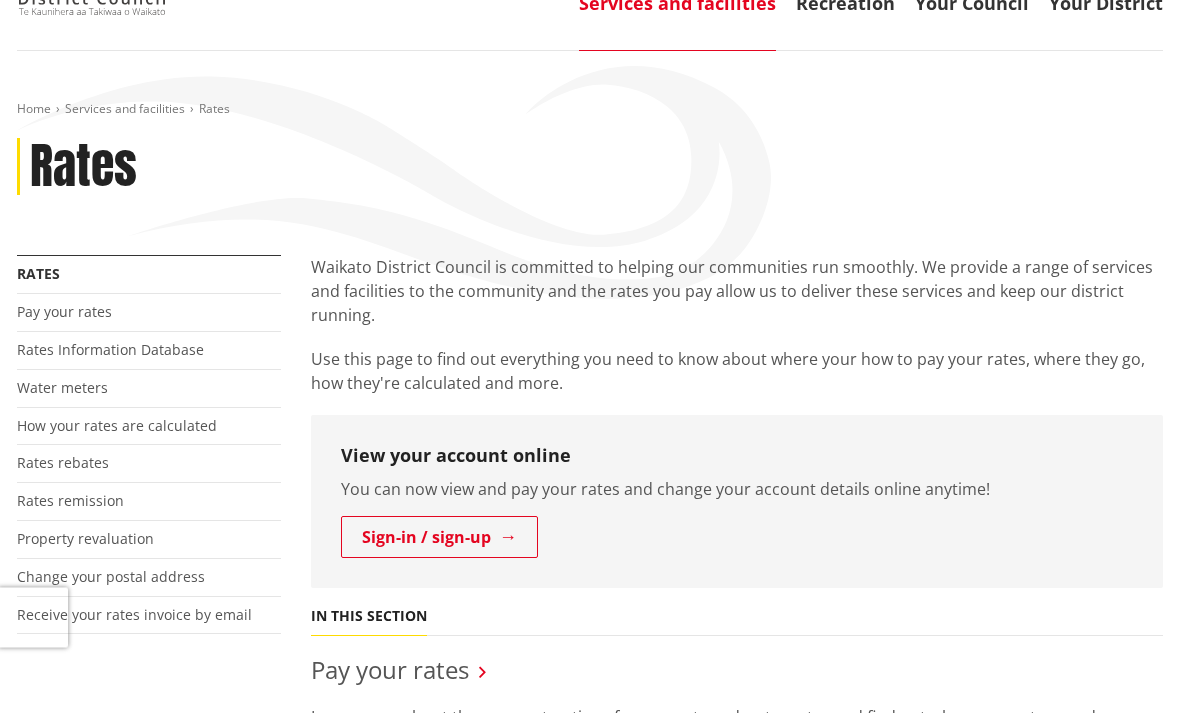 click on "Rates Information Database" at bounding box center (110, 350) 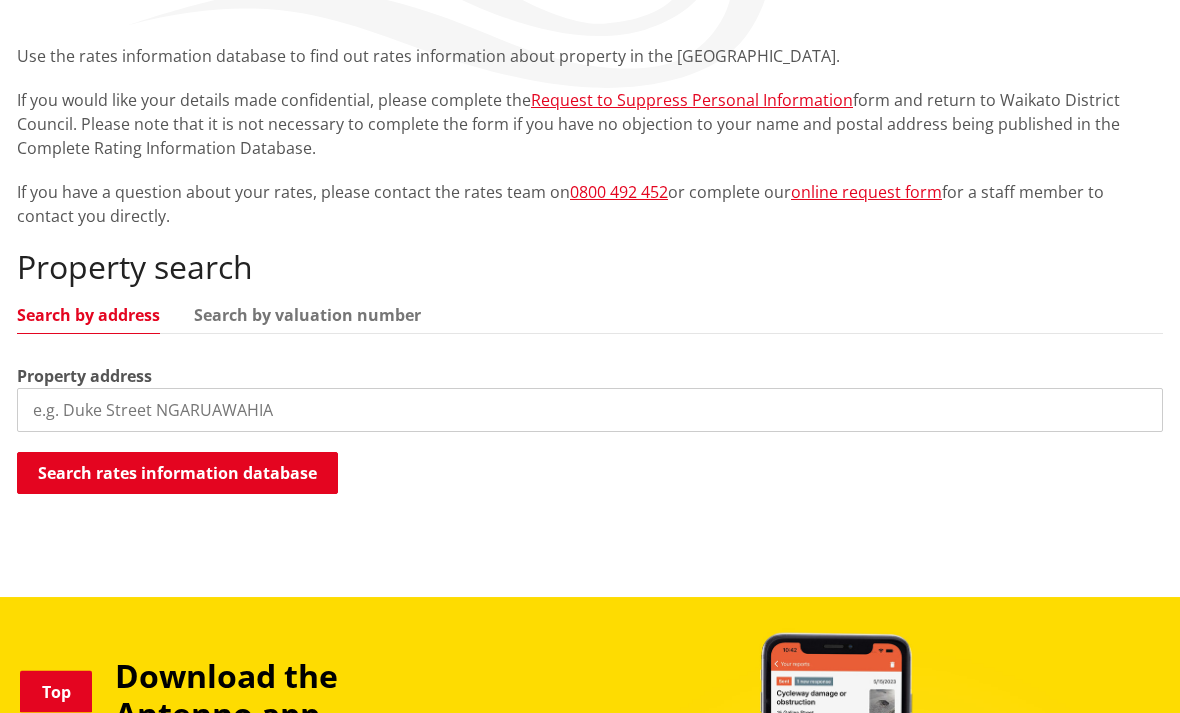 scroll, scrollTop: 362, scrollLeft: 0, axis: vertical 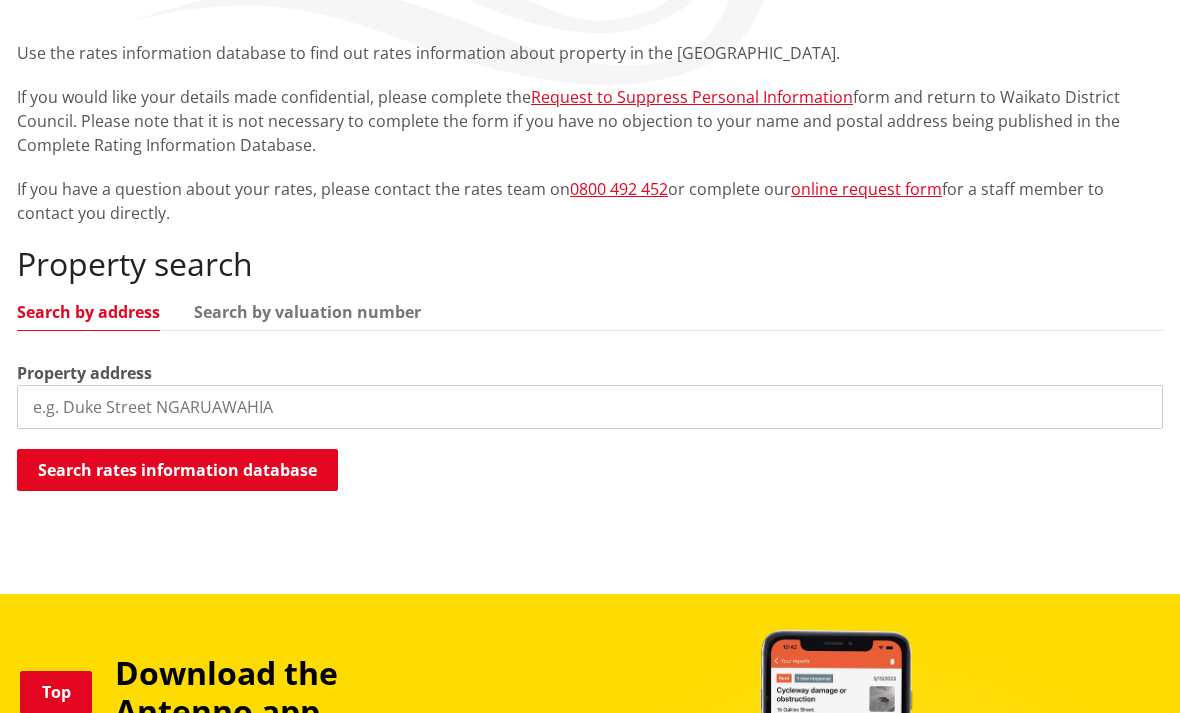 click at bounding box center (590, 407) 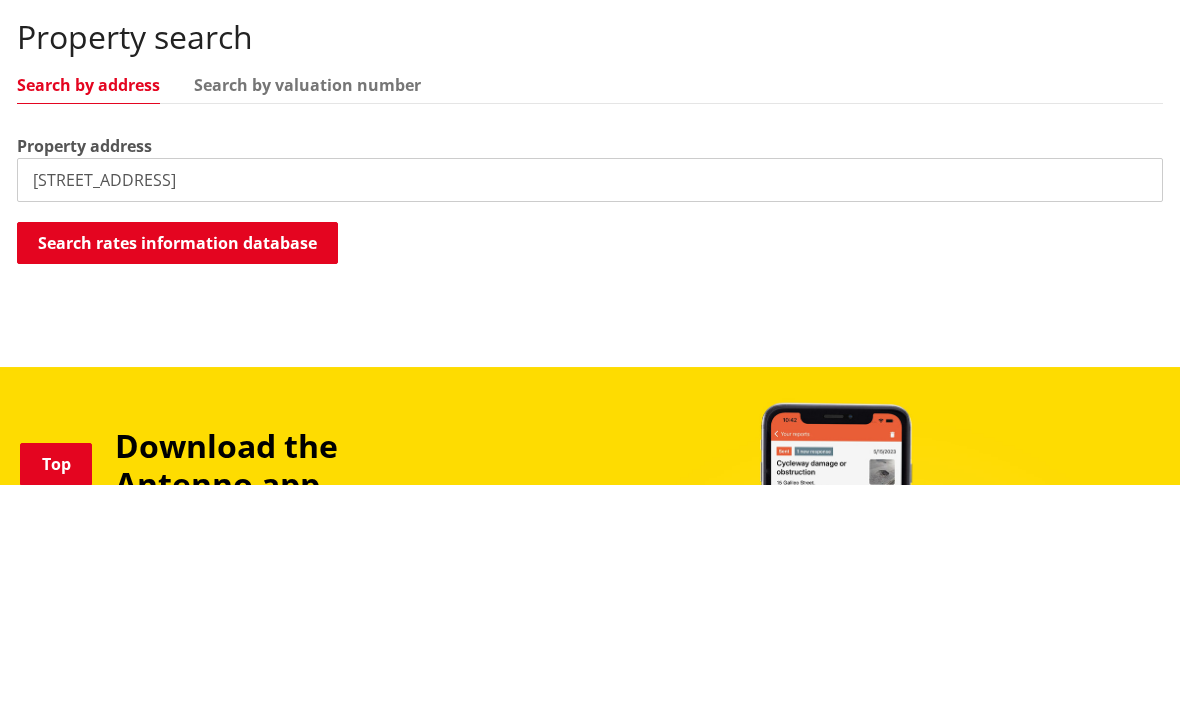 type on "347a Bedford Road" 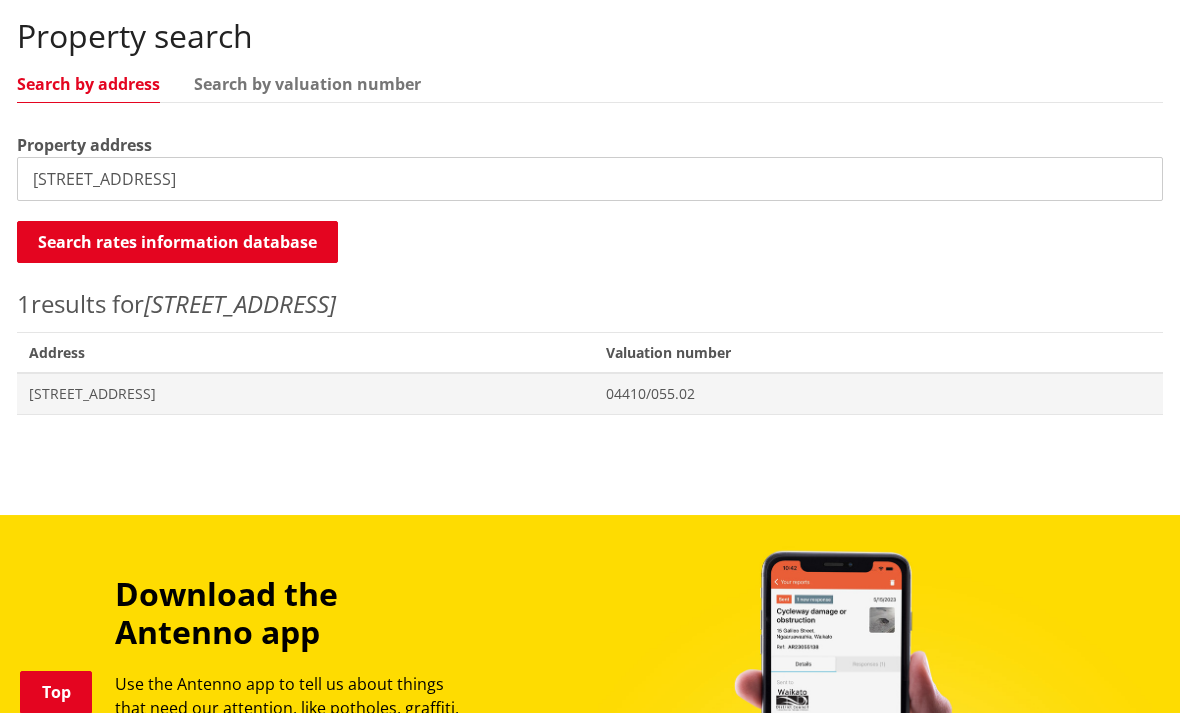 click on "[STREET_ADDRESS]" at bounding box center [305, 394] 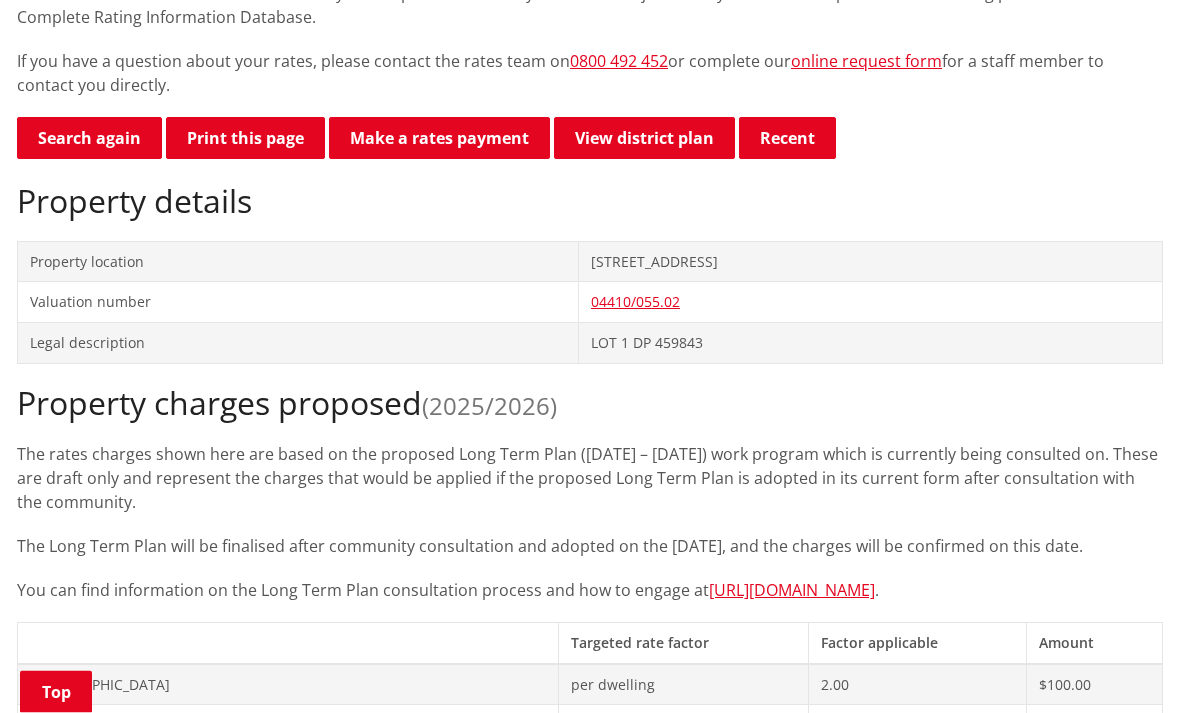 scroll, scrollTop: 495, scrollLeft: 0, axis: vertical 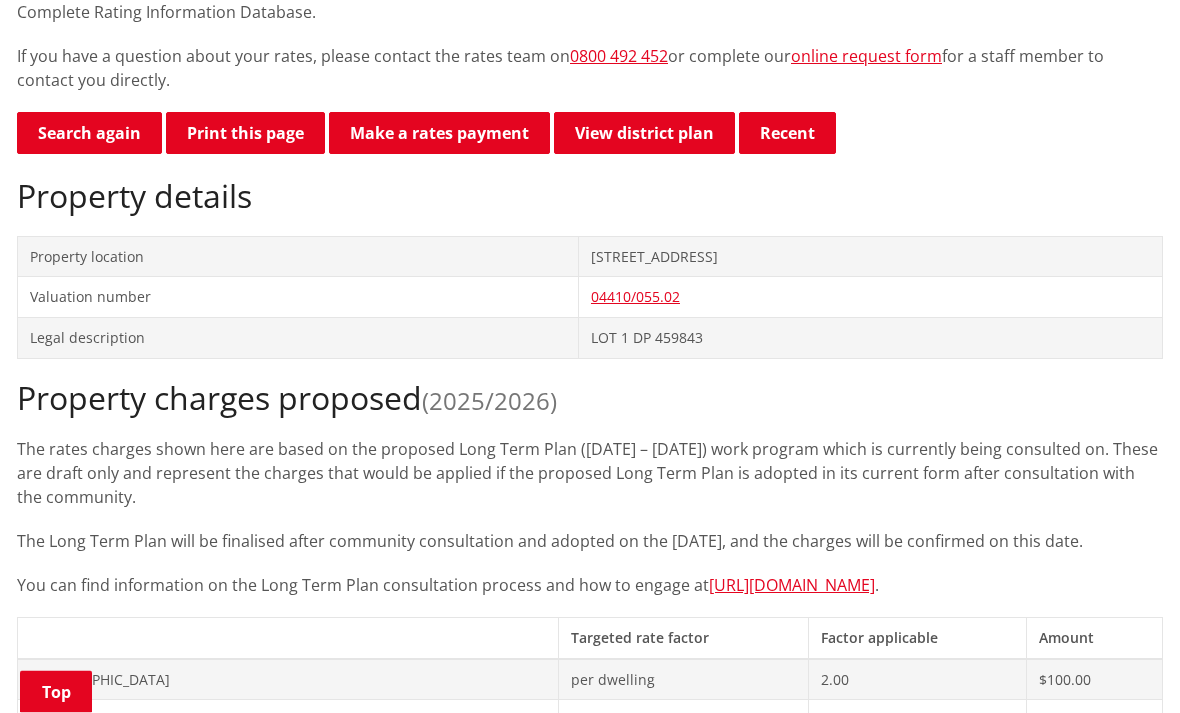 click on "04410/055.02" at bounding box center (635, 297) 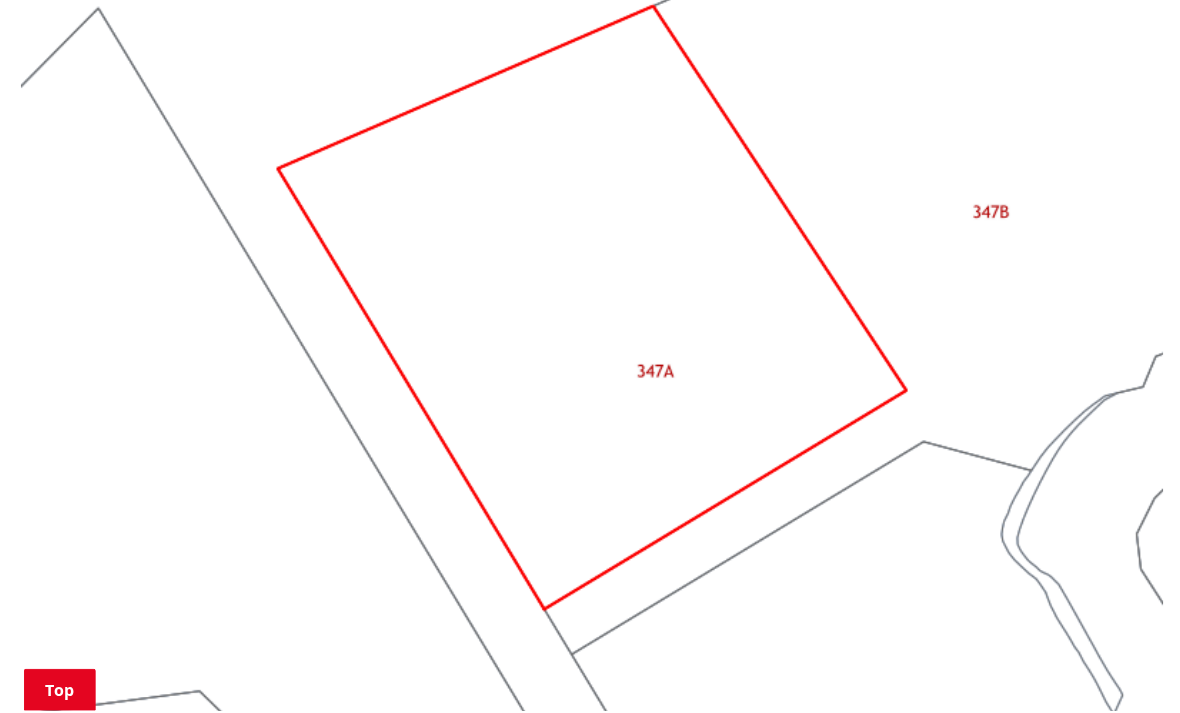 scroll, scrollTop: 2039, scrollLeft: 0, axis: vertical 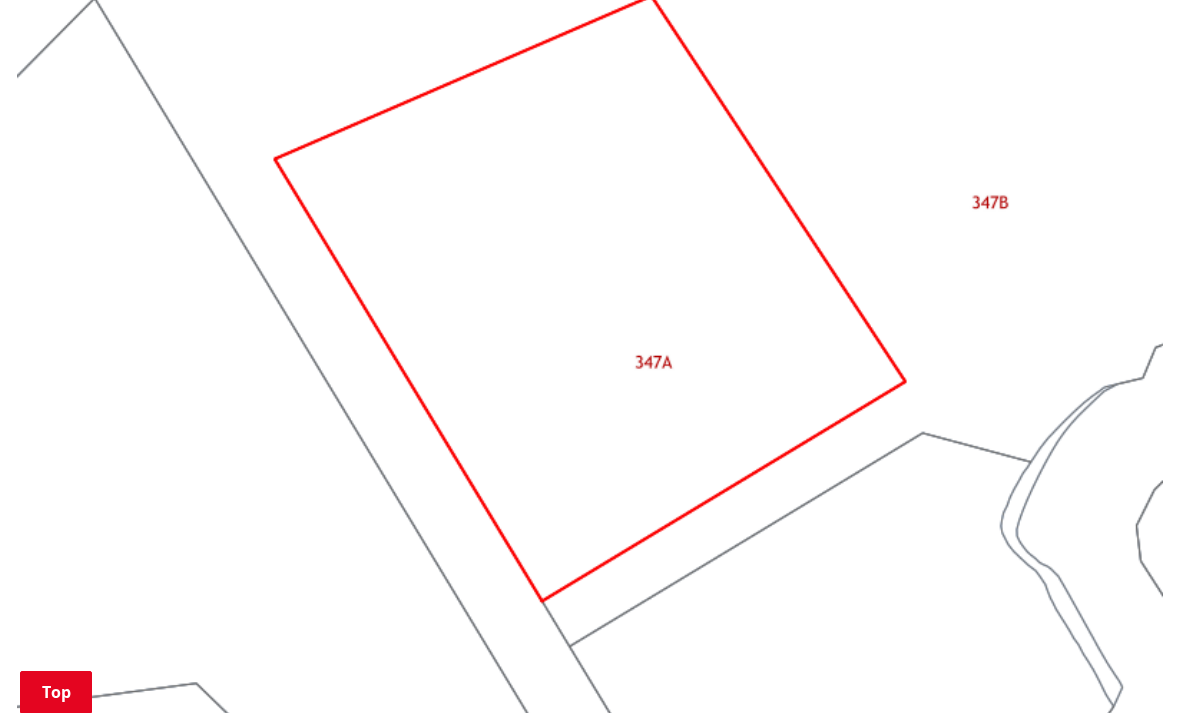 click at bounding box center (590, 299) 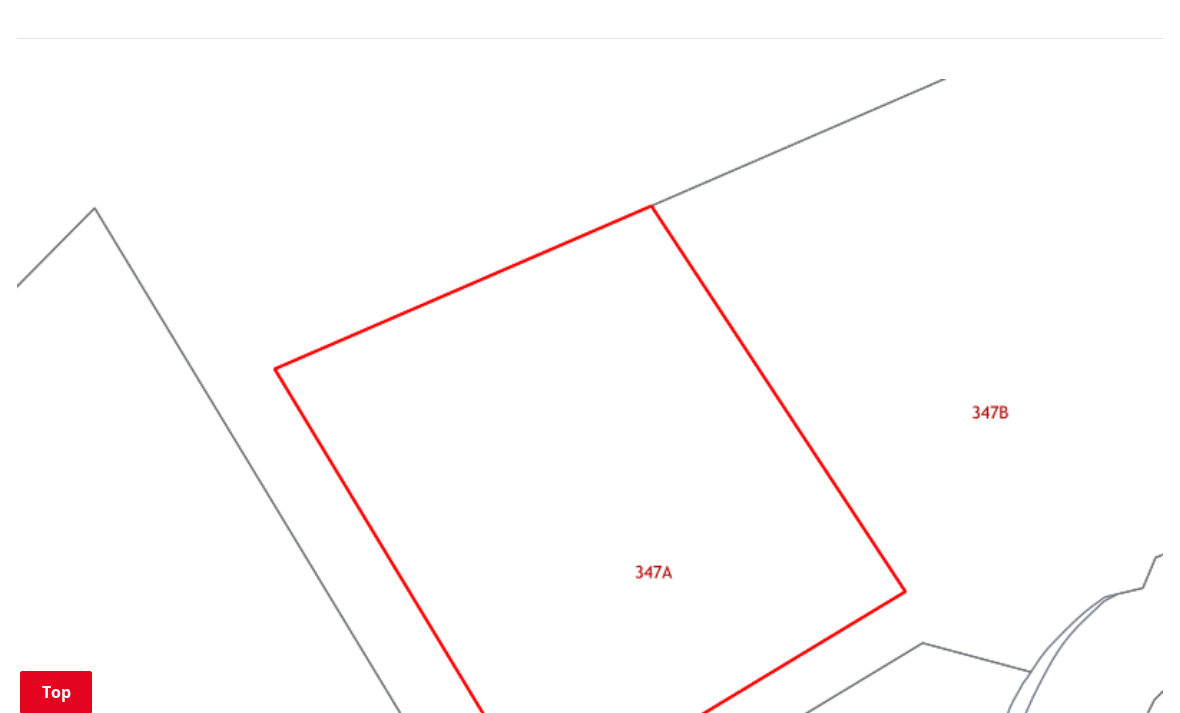 scroll, scrollTop: 1827, scrollLeft: 0, axis: vertical 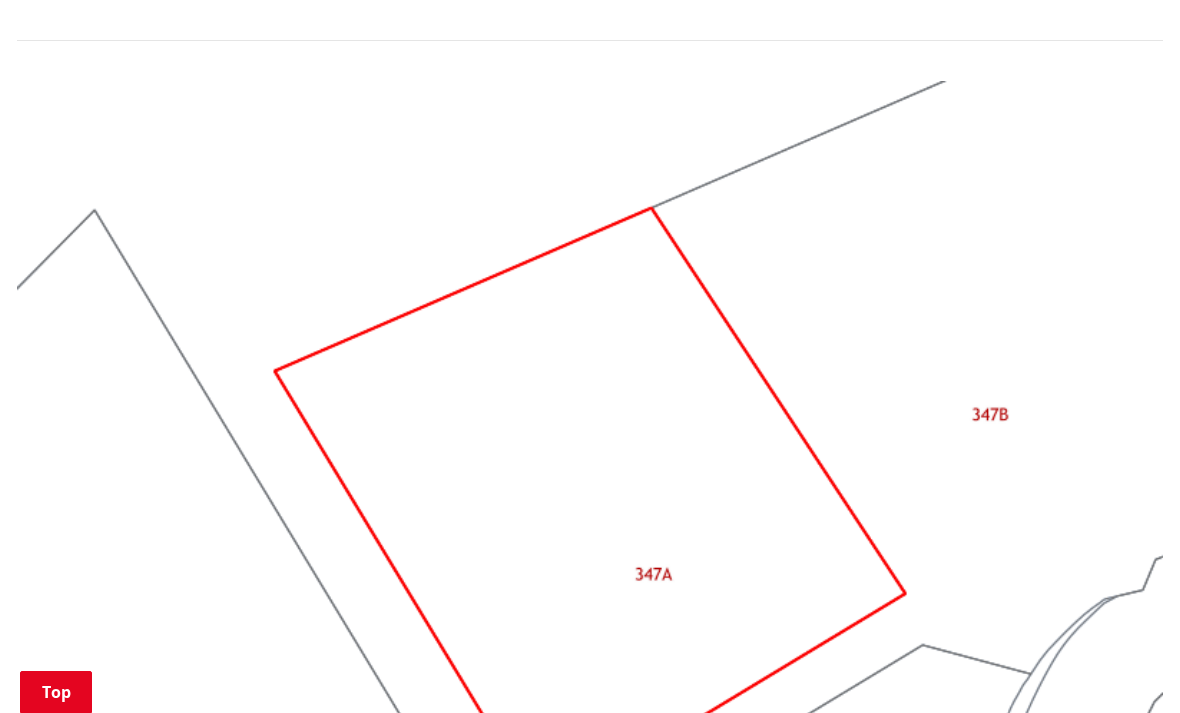 click at bounding box center [590, 511] 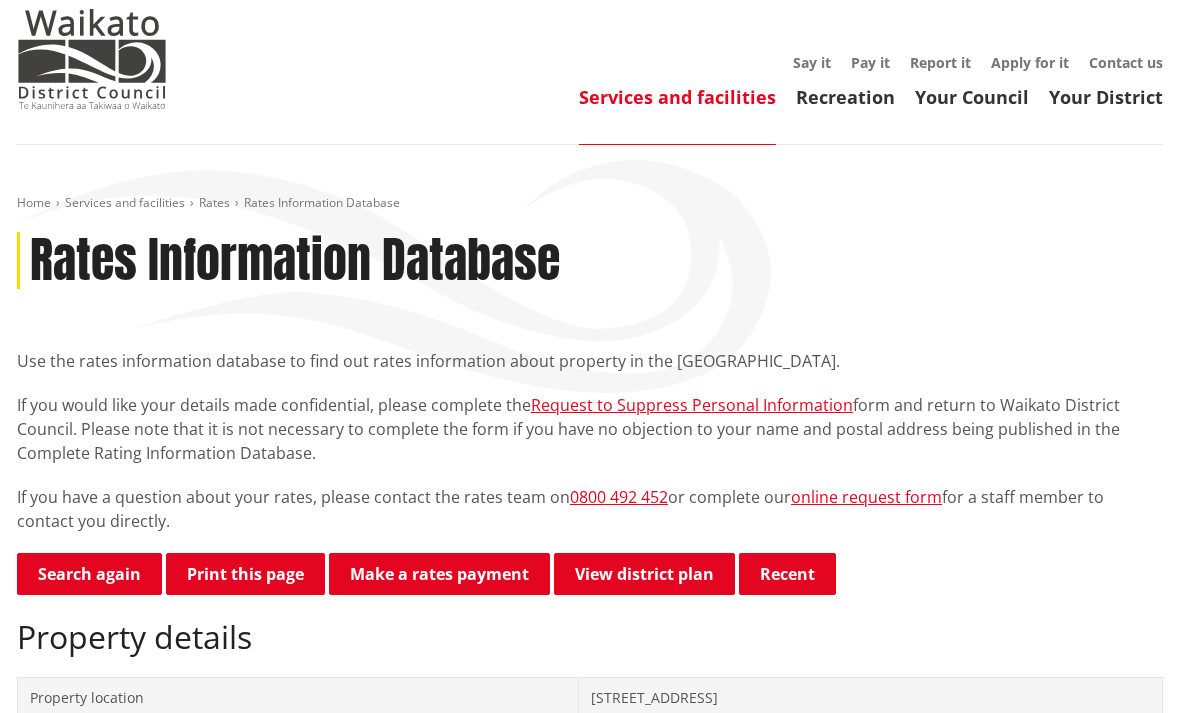 scroll, scrollTop: 0, scrollLeft: 0, axis: both 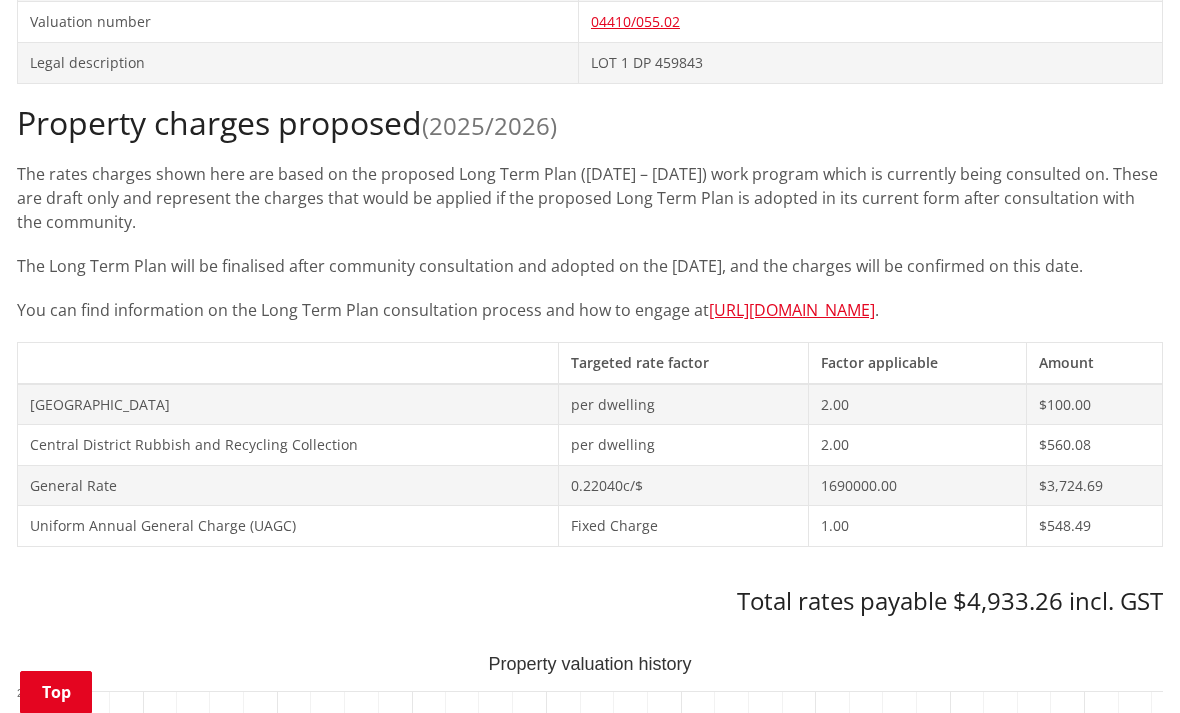 click on "[URL][DOMAIN_NAME]" at bounding box center [792, 310] 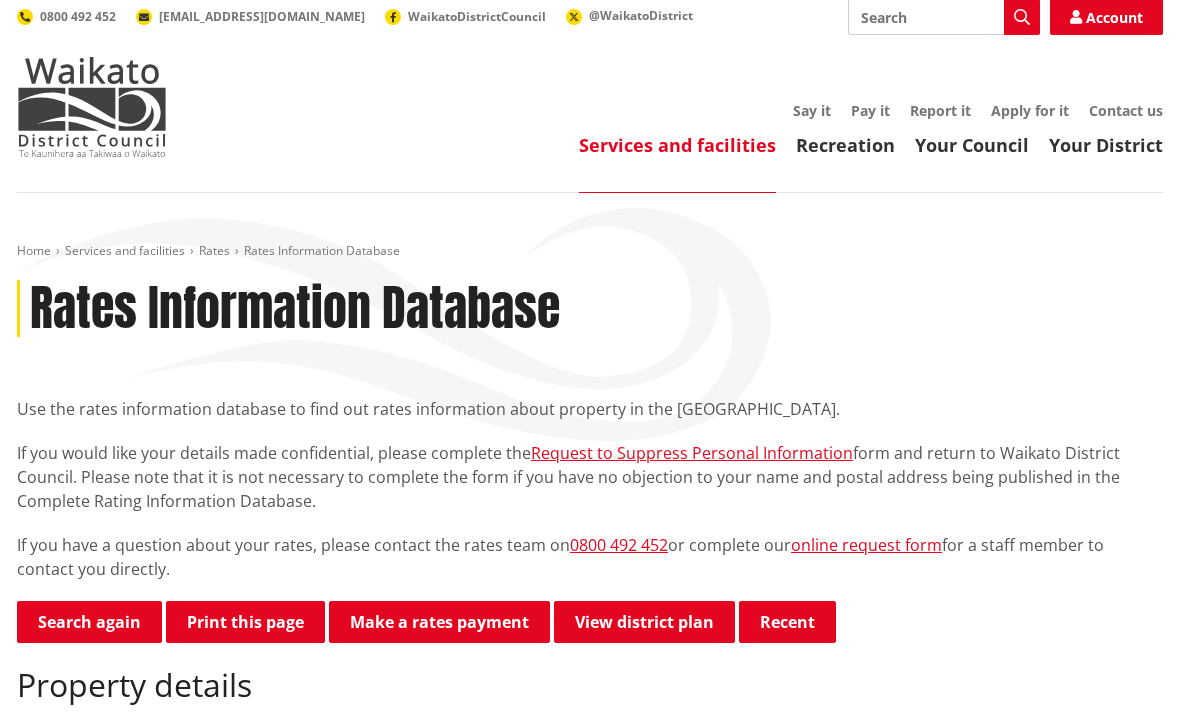 scroll, scrollTop: 0, scrollLeft: 0, axis: both 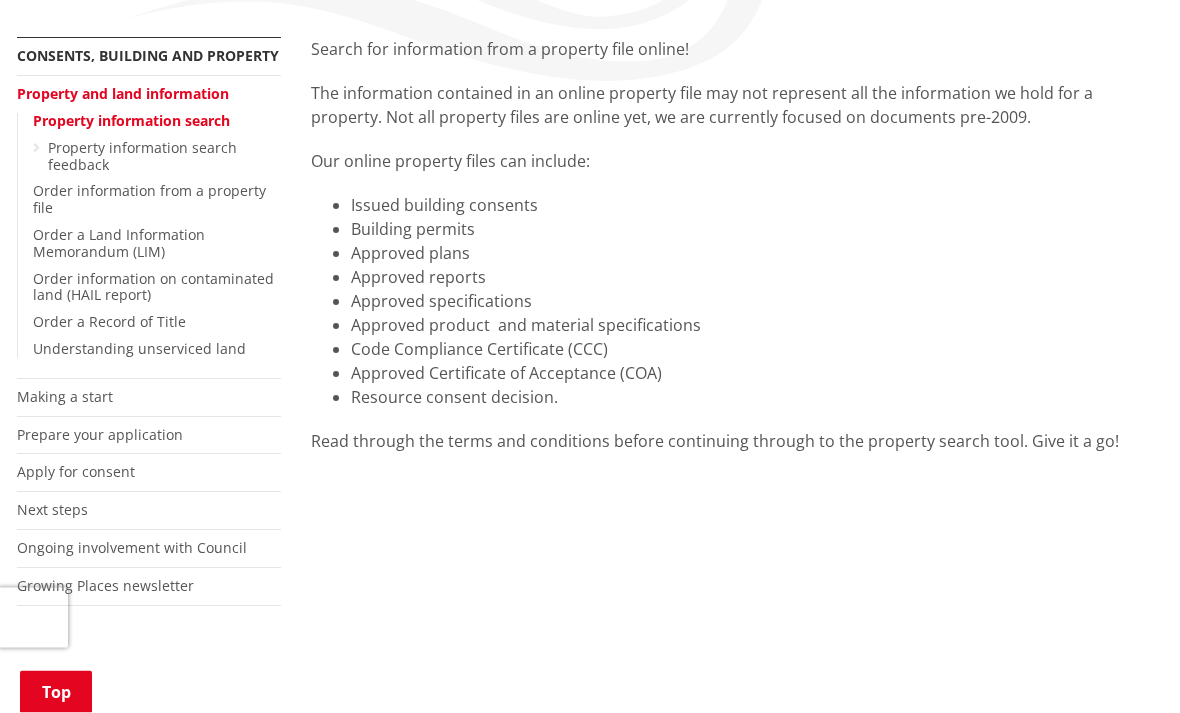 click on "Order information on contaminated land (HAIL report)" at bounding box center [153, 288] 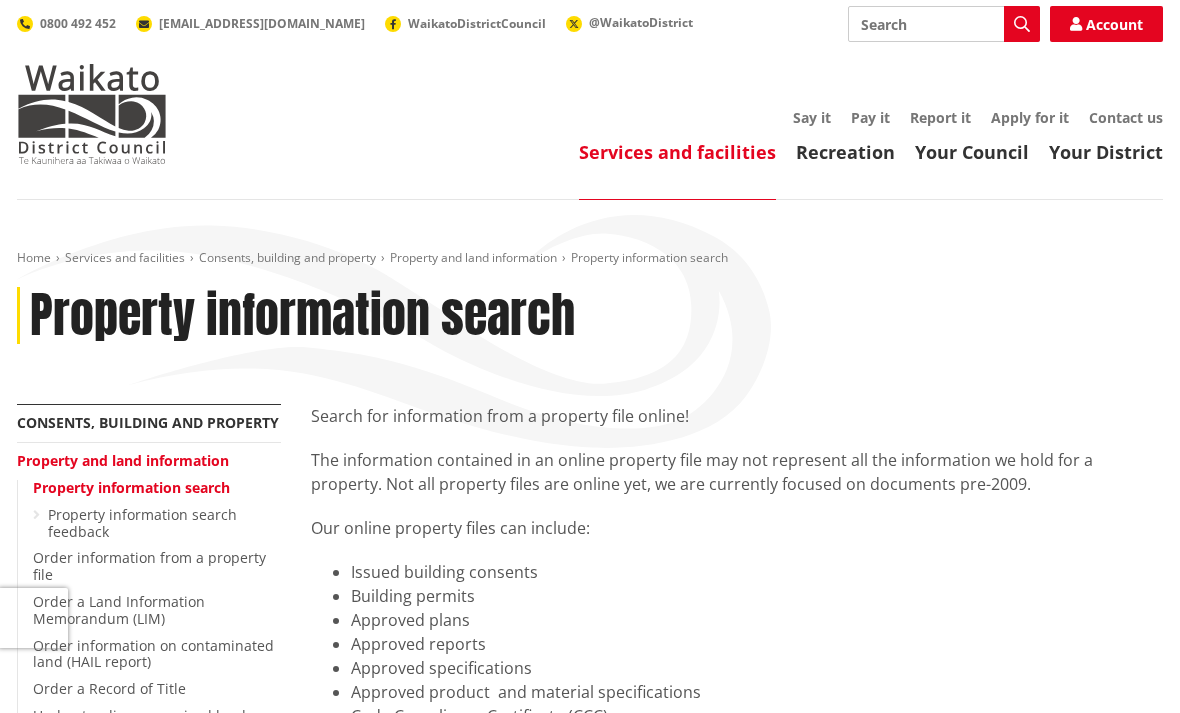 scroll, scrollTop: 431, scrollLeft: 0, axis: vertical 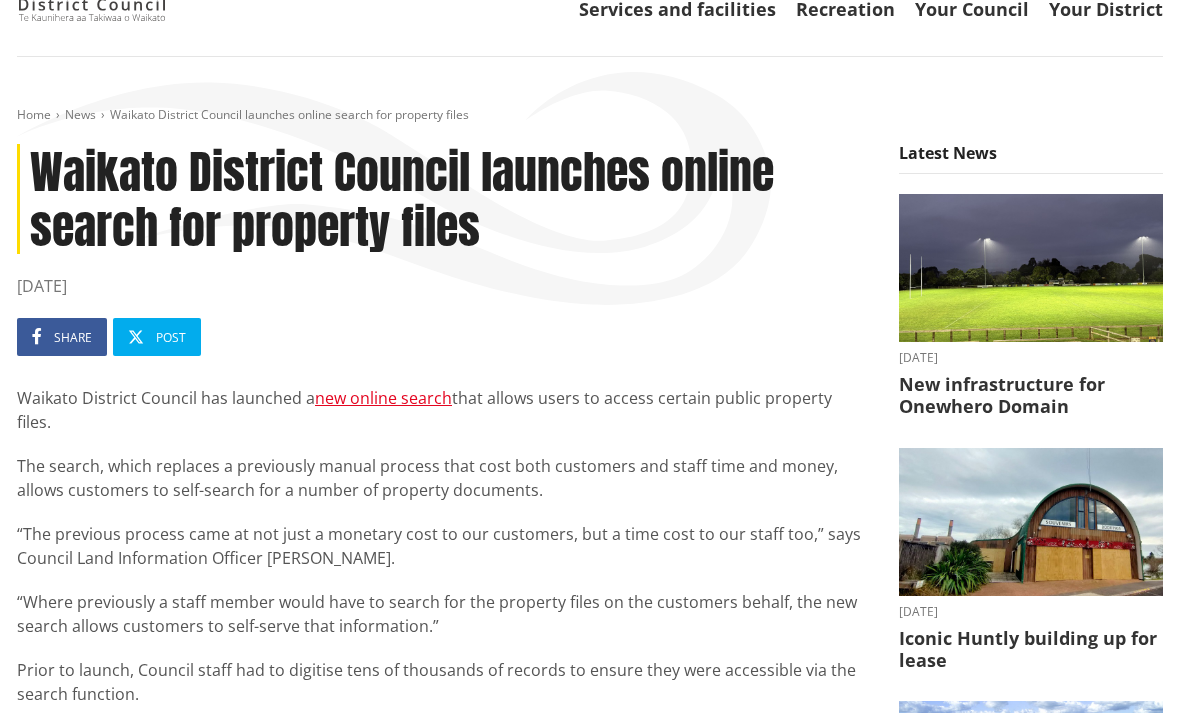click on "new online search" at bounding box center (383, 398) 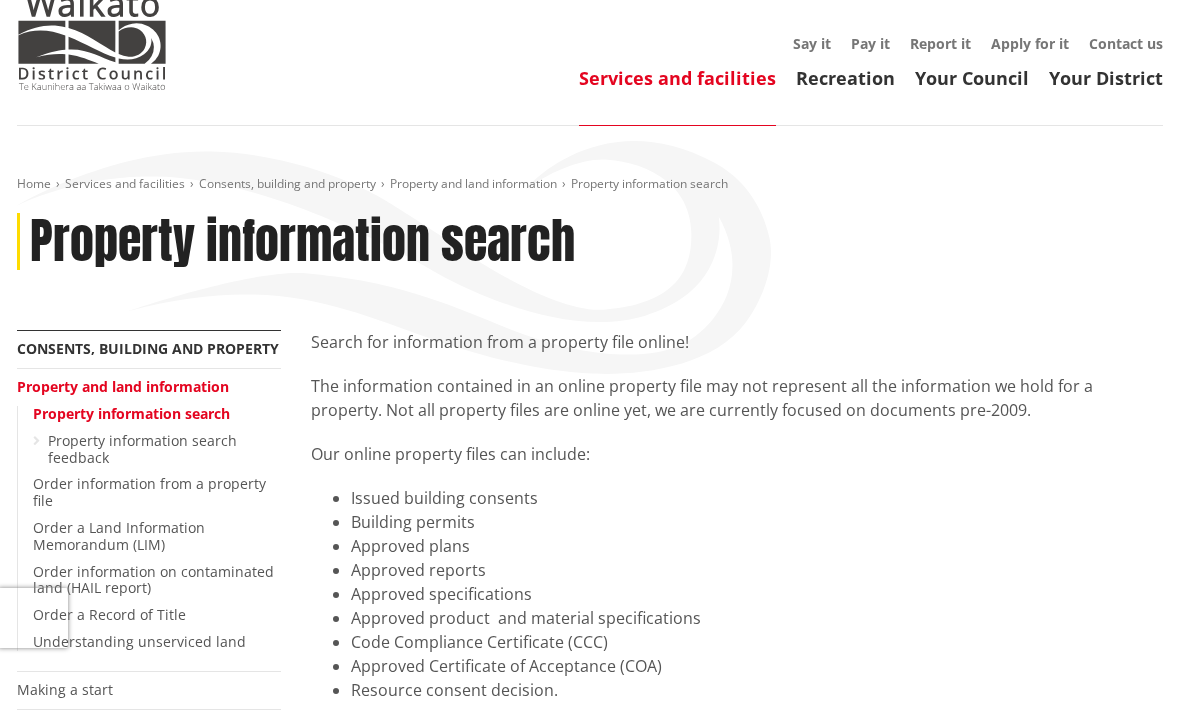 scroll, scrollTop: 0, scrollLeft: 0, axis: both 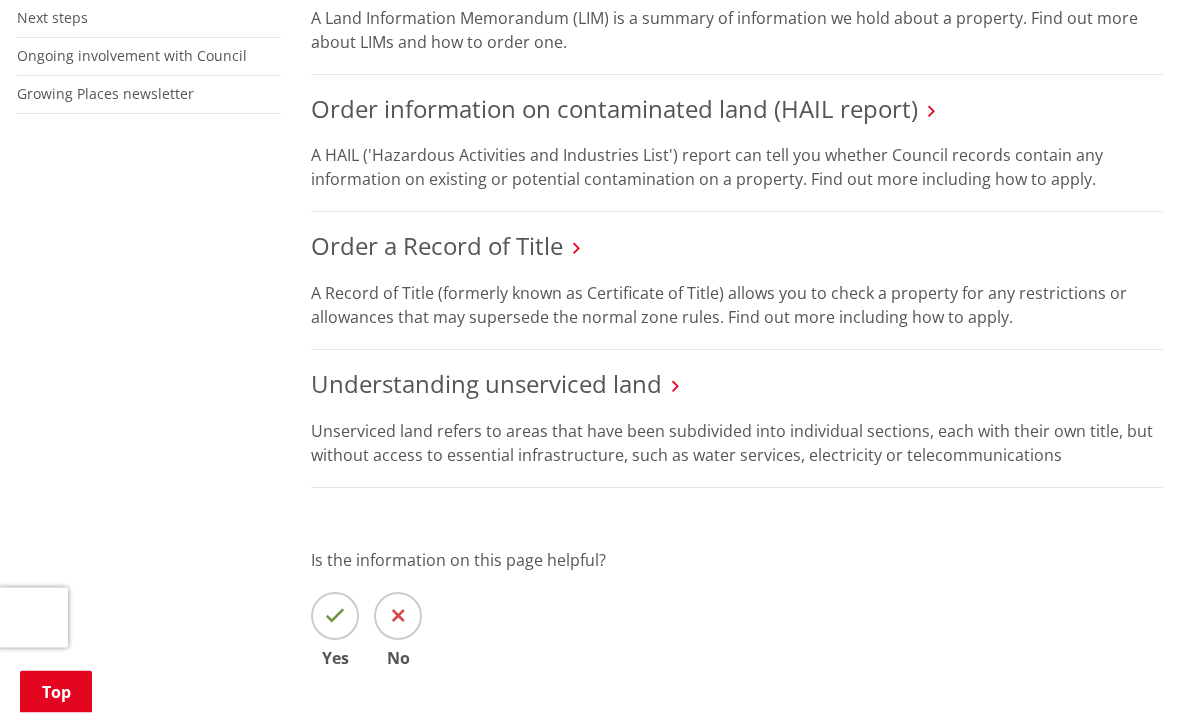 click on "Understanding unserviced land" at bounding box center (486, 384) 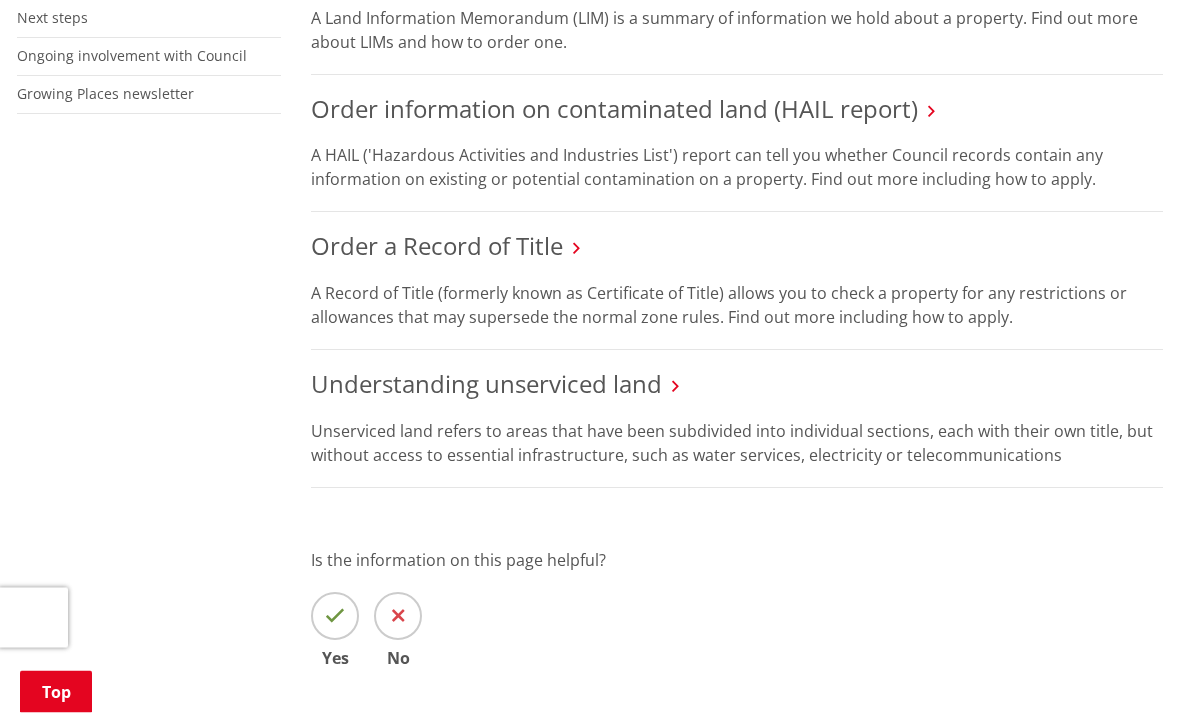 scroll, scrollTop: 937, scrollLeft: 0, axis: vertical 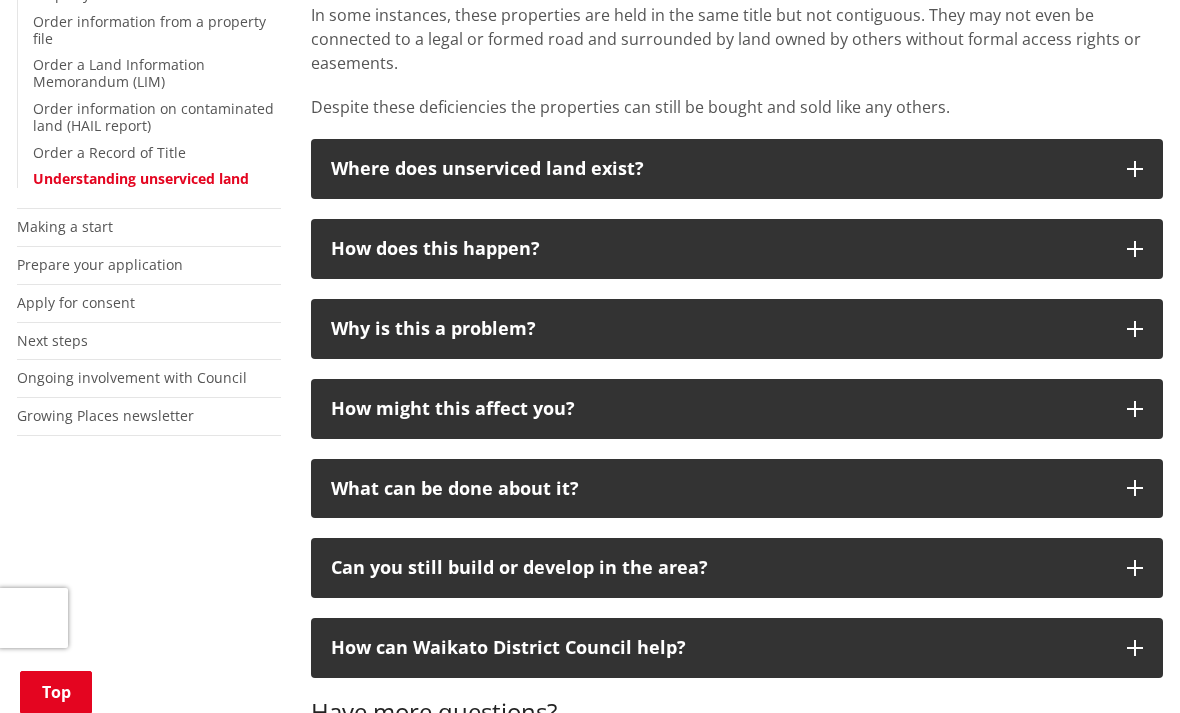 click at bounding box center [1135, 169] 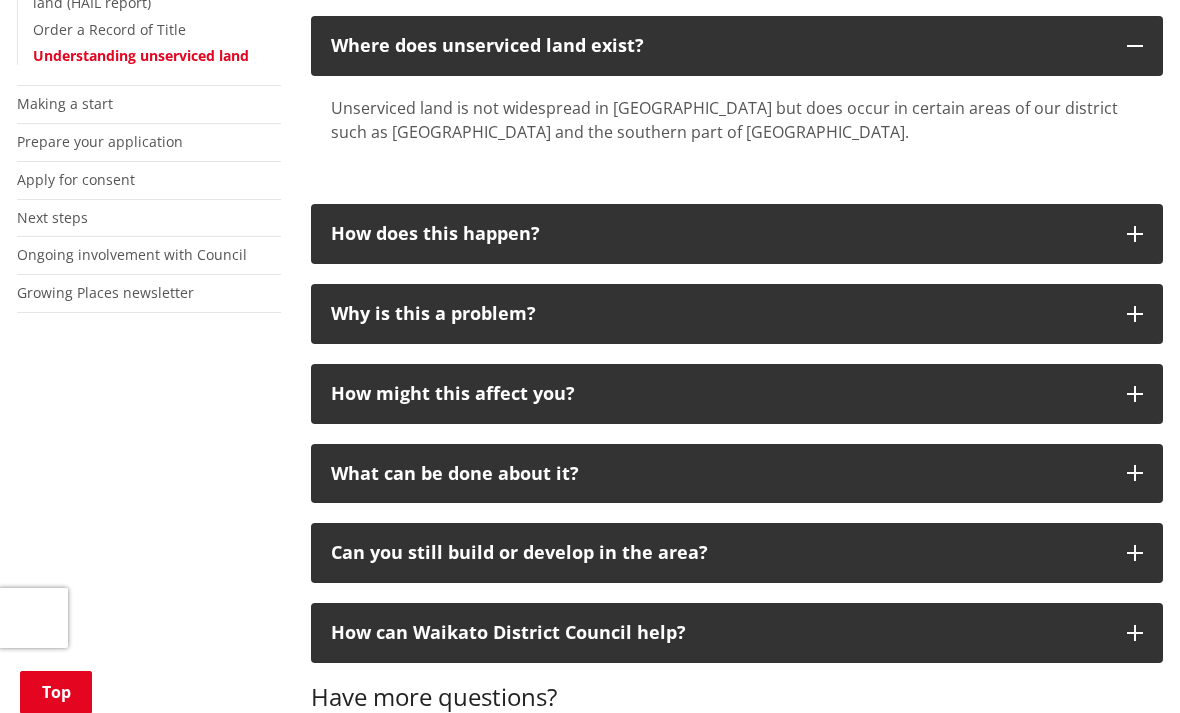 scroll, scrollTop: 636, scrollLeft: 0, axis: vertical 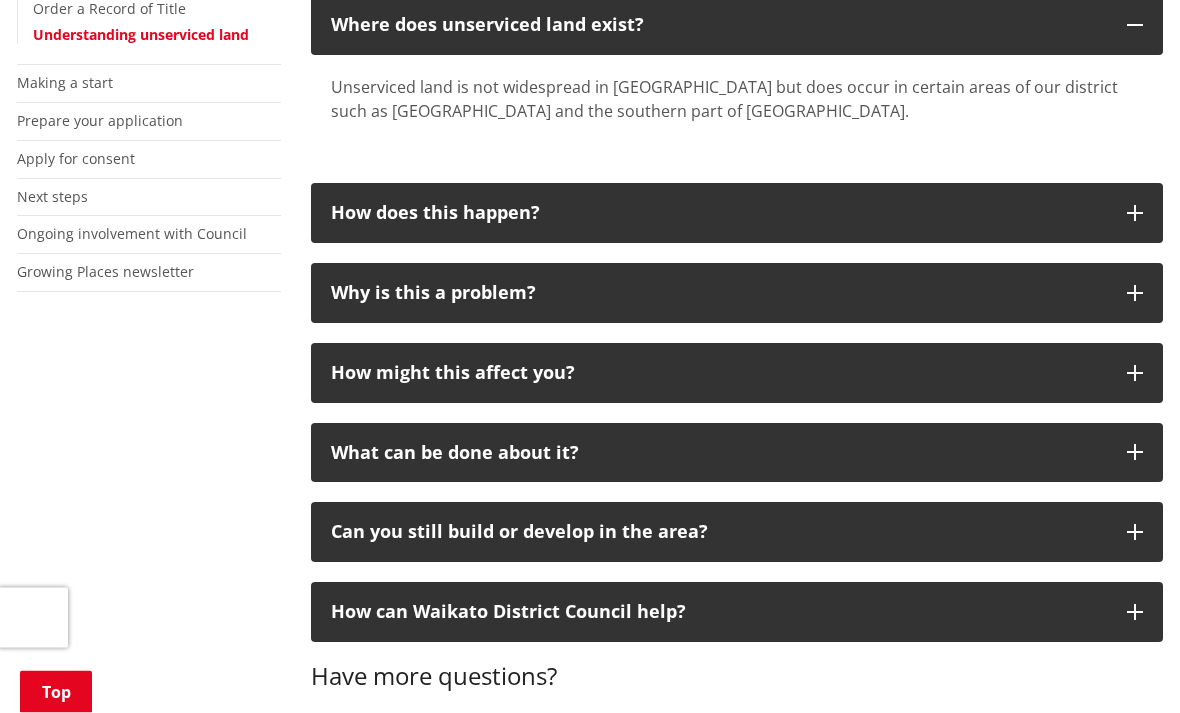 click at bounding box center (1135, 294) 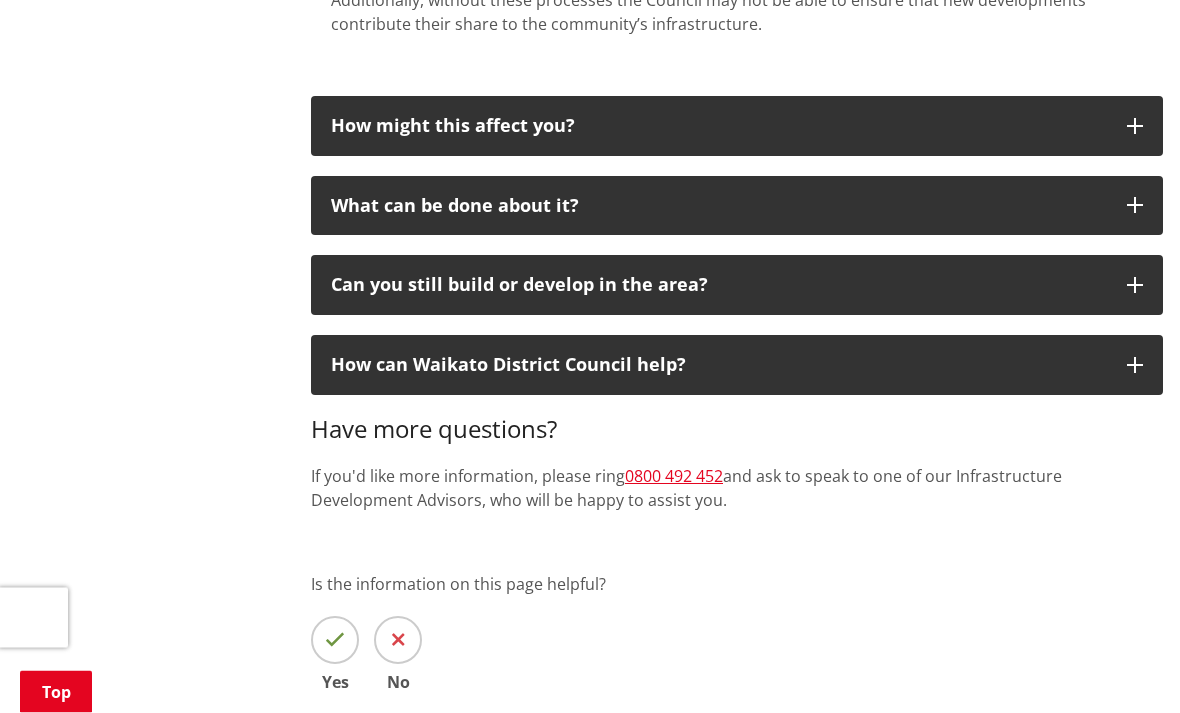 scroll, scrollTop: 1333, scrollLeft: 0, axis: vertical 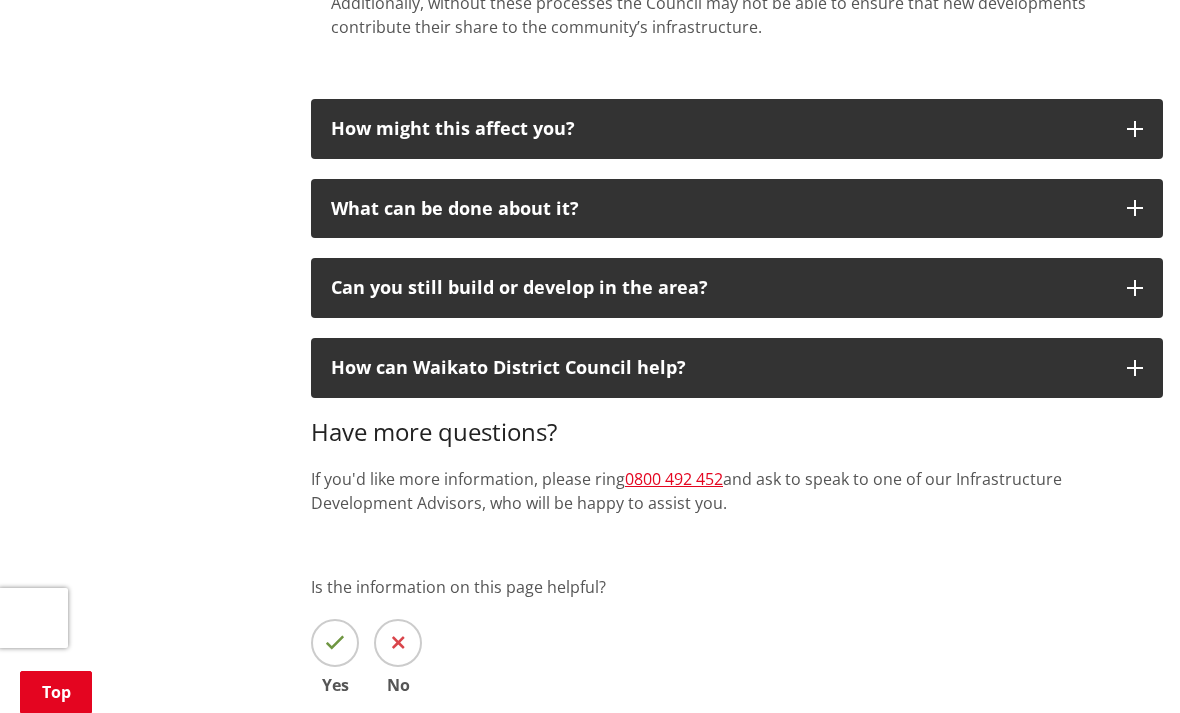 click at bounding box center (1135, 288) 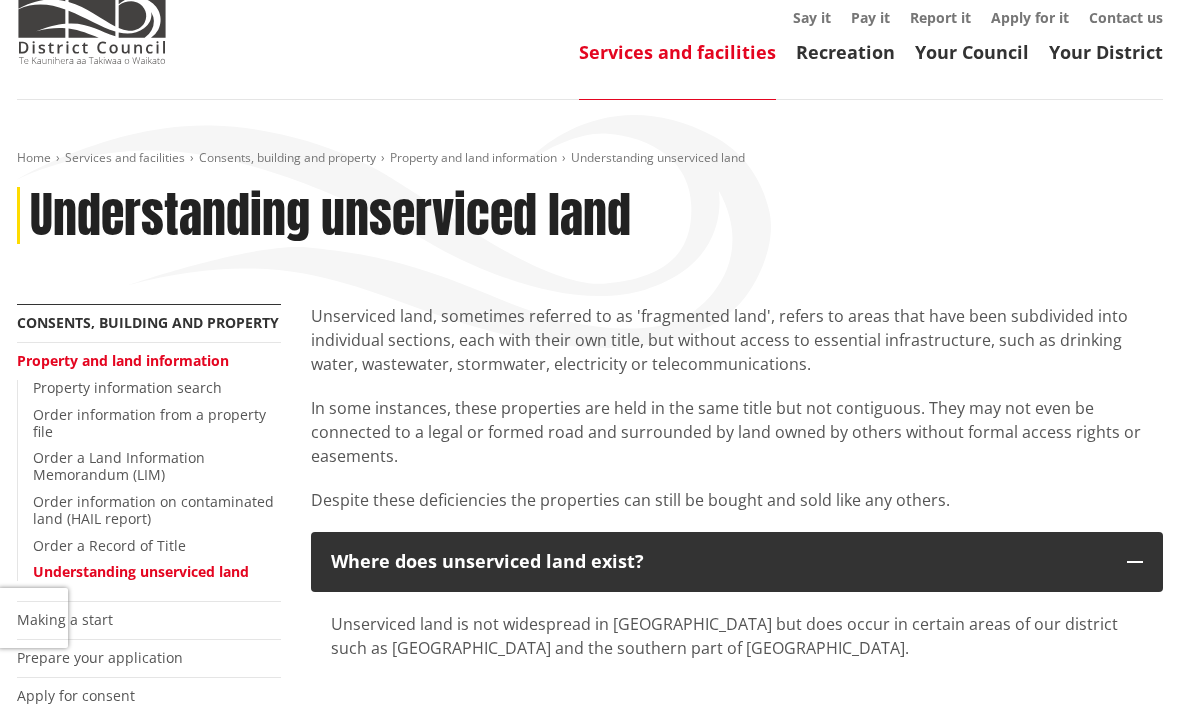 scroll, scrollTop: 0, scrollLeft: 0, axis: both 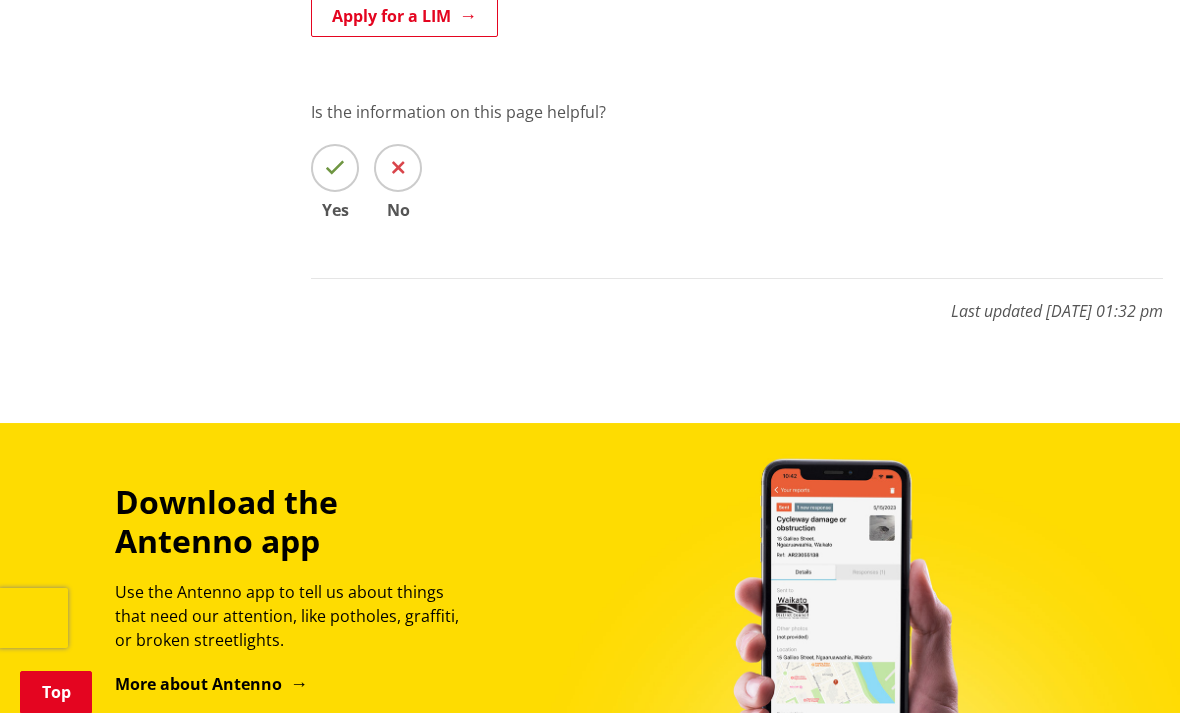 click at bounding box center [335, 168] 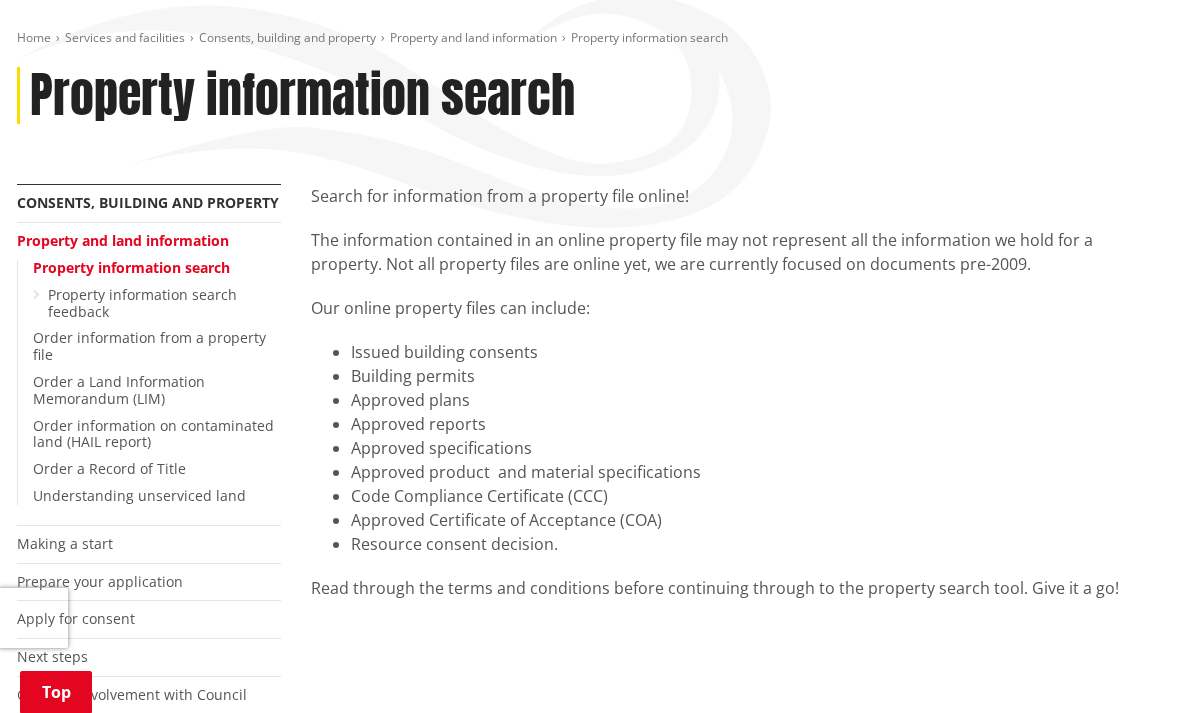 scroll, scrollTop: 0, scrollLeft: 0, axis: both 